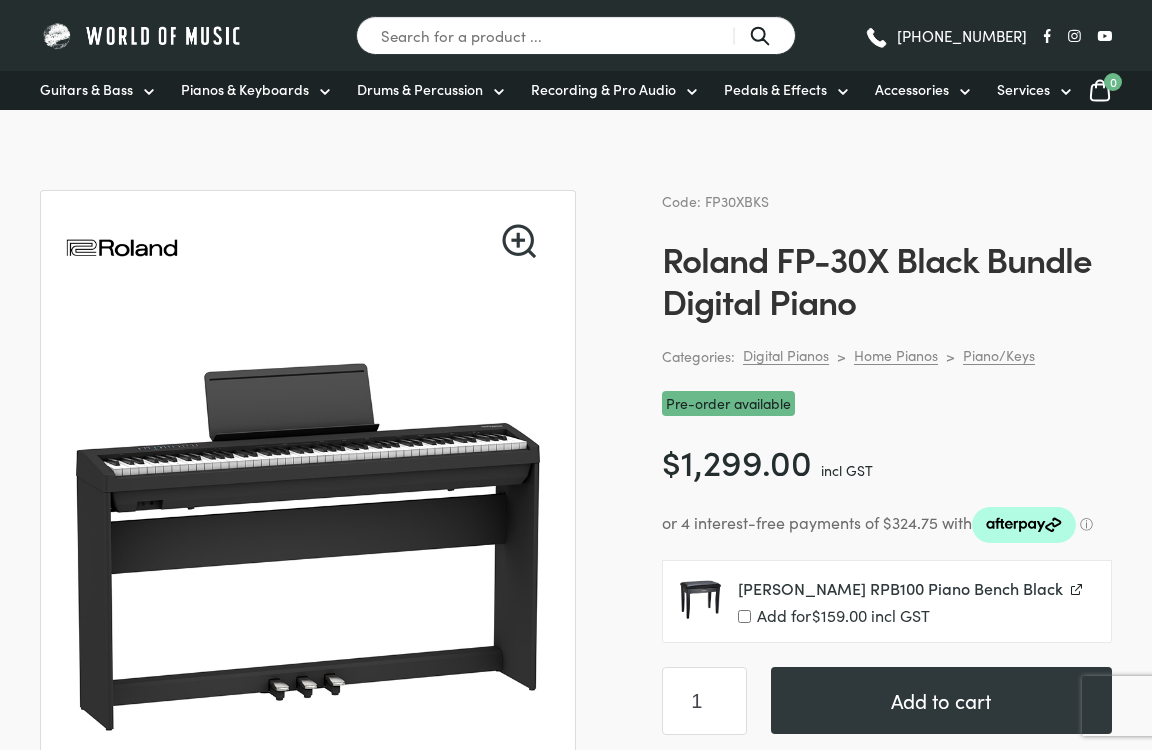 scroll, scrollTop: 0, scrollLeft: 0, axis: both 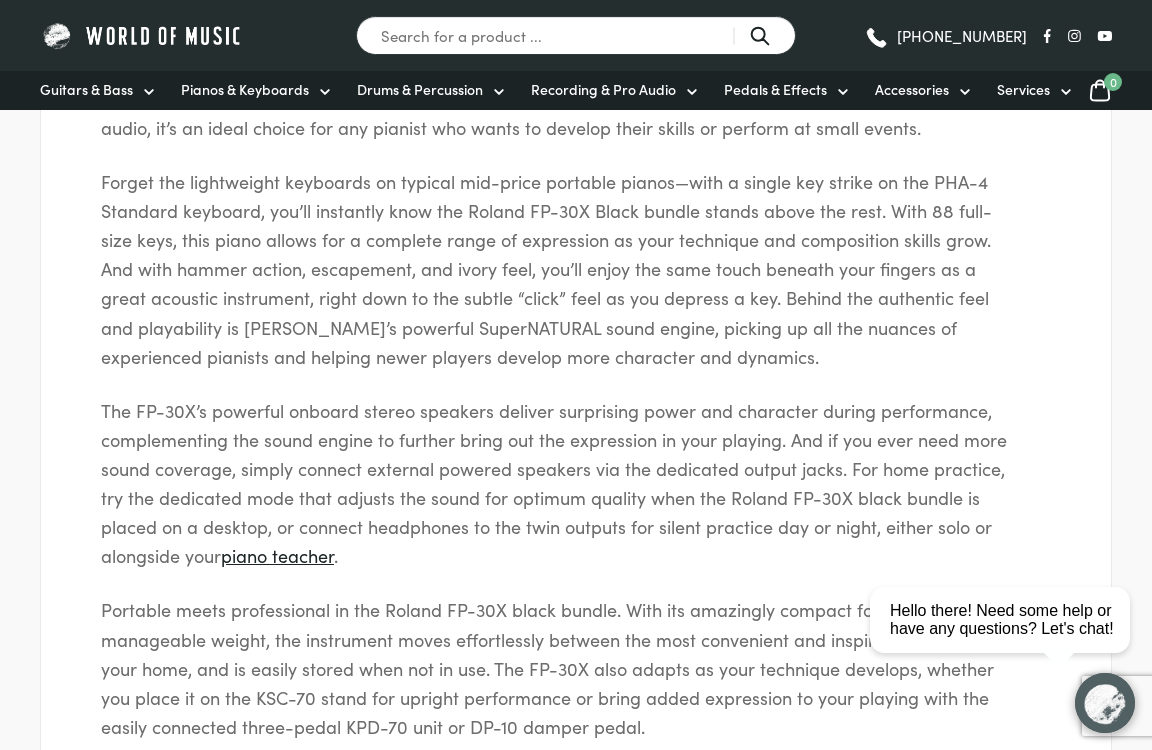 click on "Pianos & Keyboards" at bounding box center (245, 89) 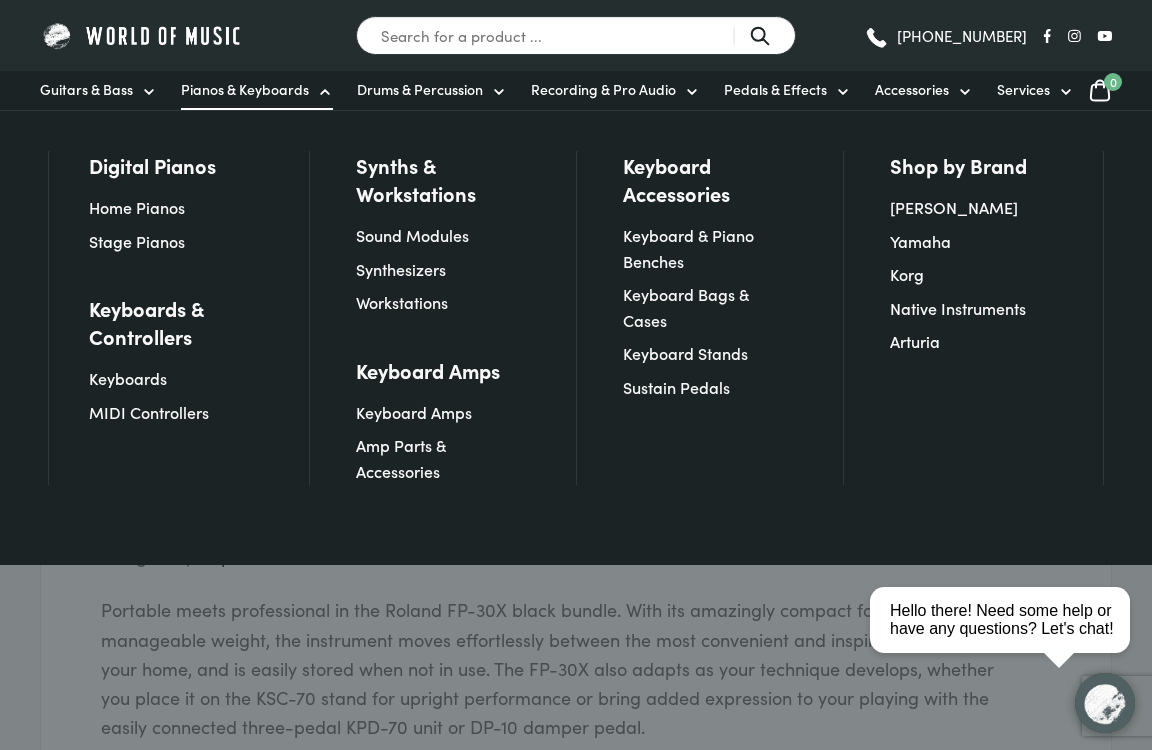click on "Home Pianos" at bounding box center [137, 207] 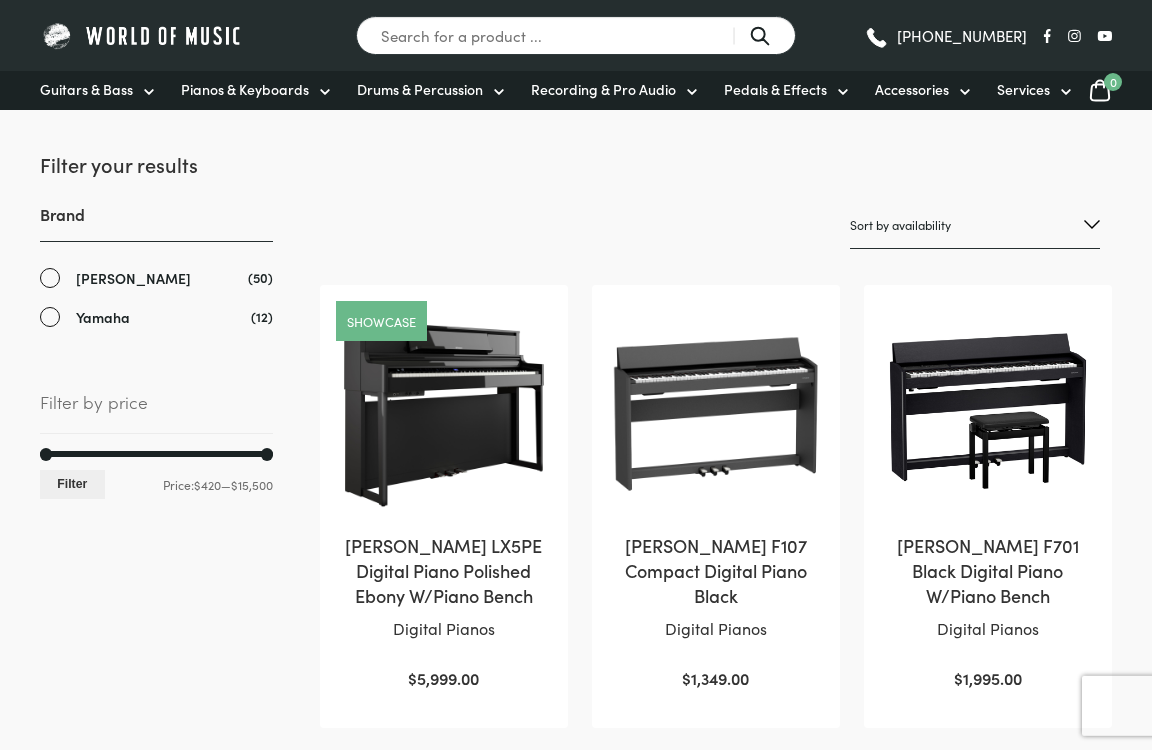 scroll, scrollTop: 0, scrollLeft: 0, axis: both 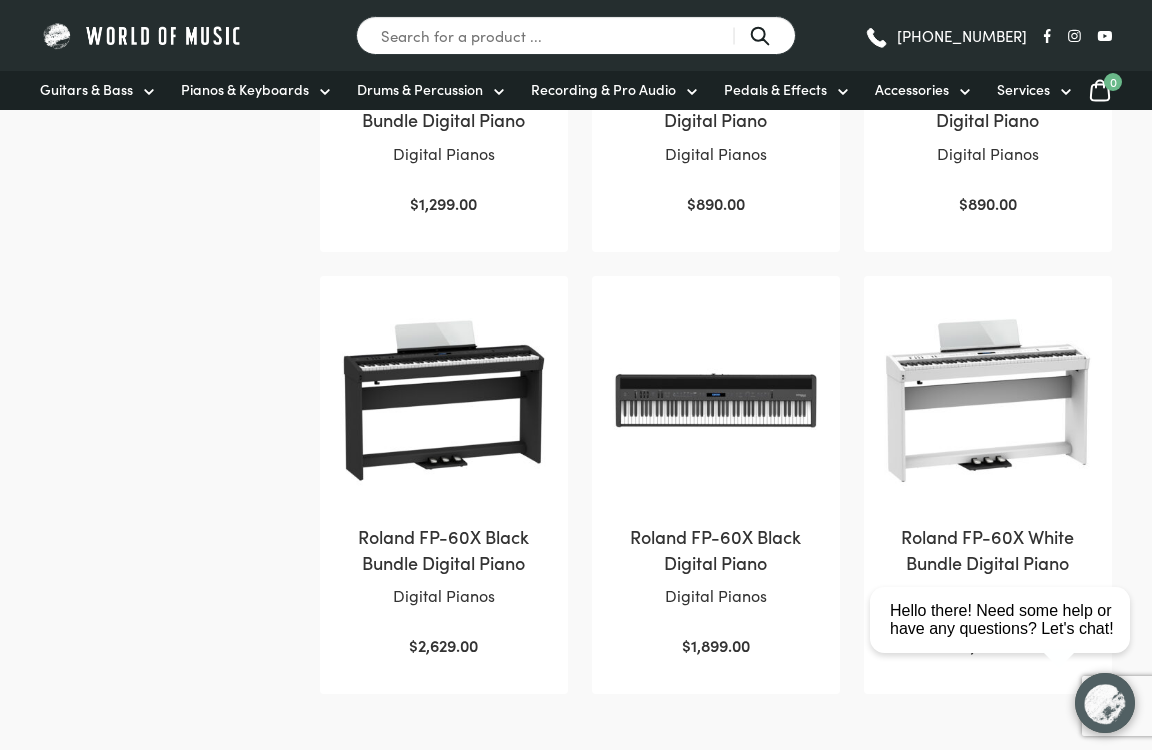 click on "close Hello there! Need some help or have any questions? Let's chat!" at bounding box center [1007, 530] 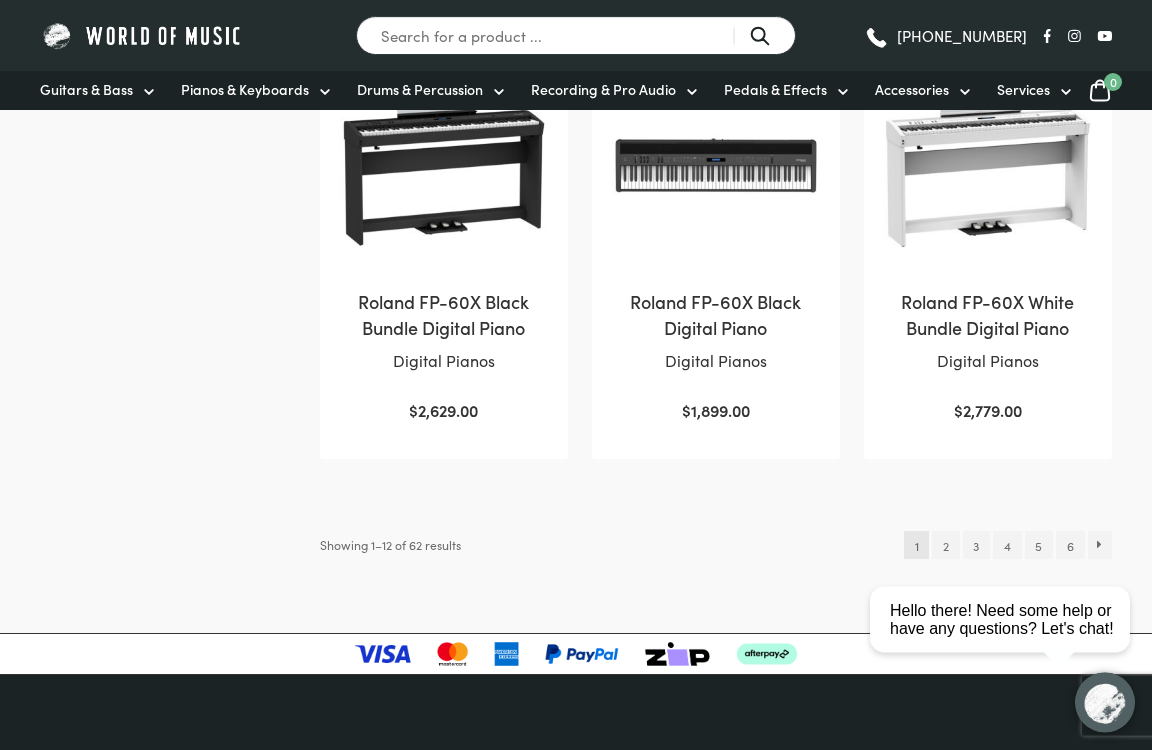 scroll, scrollTop: 1841, scrollLeft: 0, axis: vertical 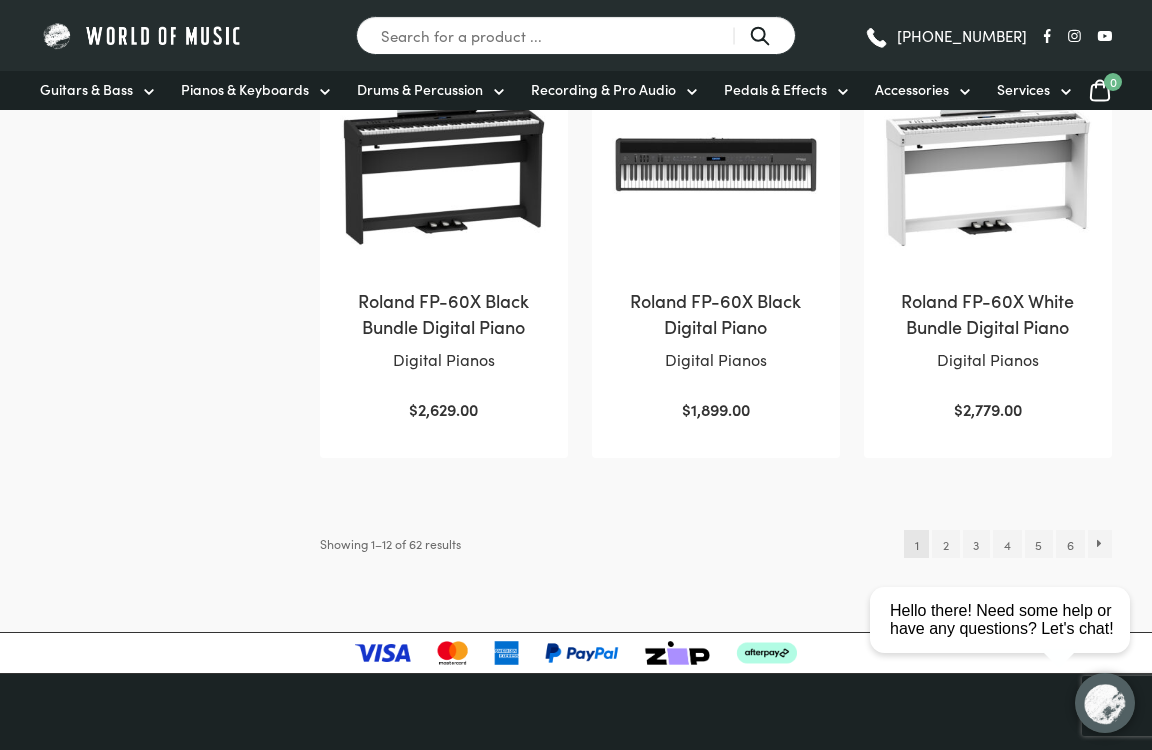 click on "2" at bounding box center (945, 544) 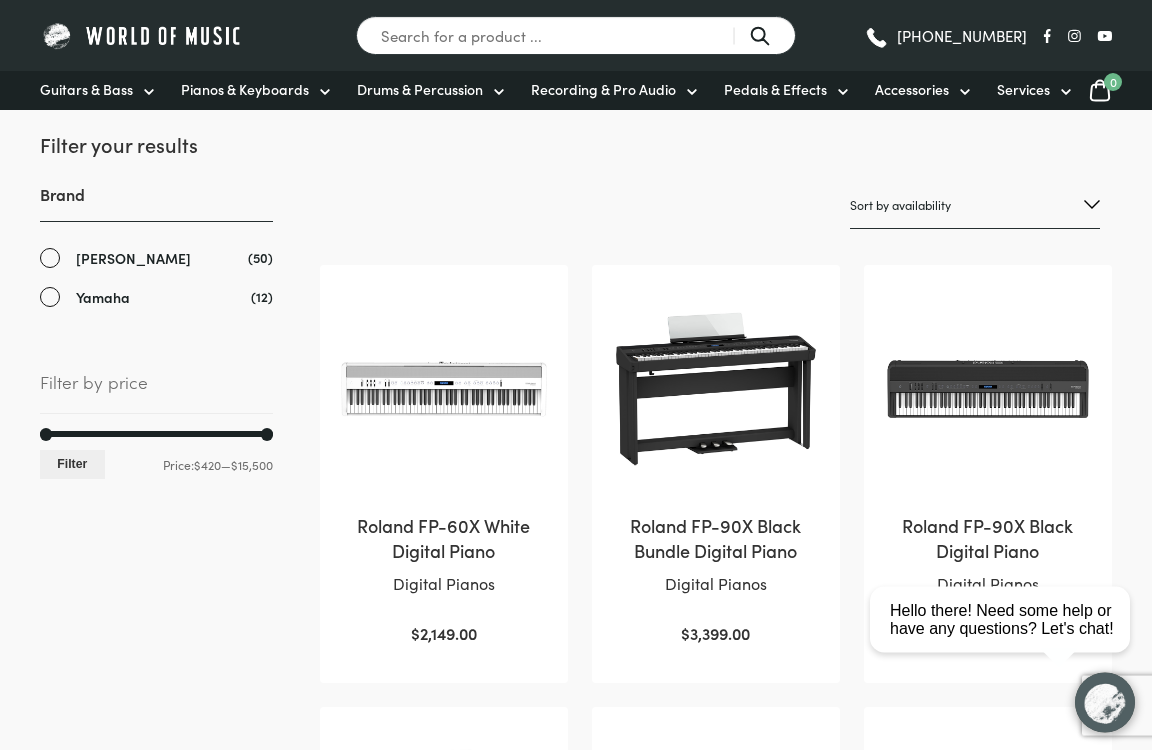 scroll, scrollTop: 0, scrollLeft: 0, axis: both 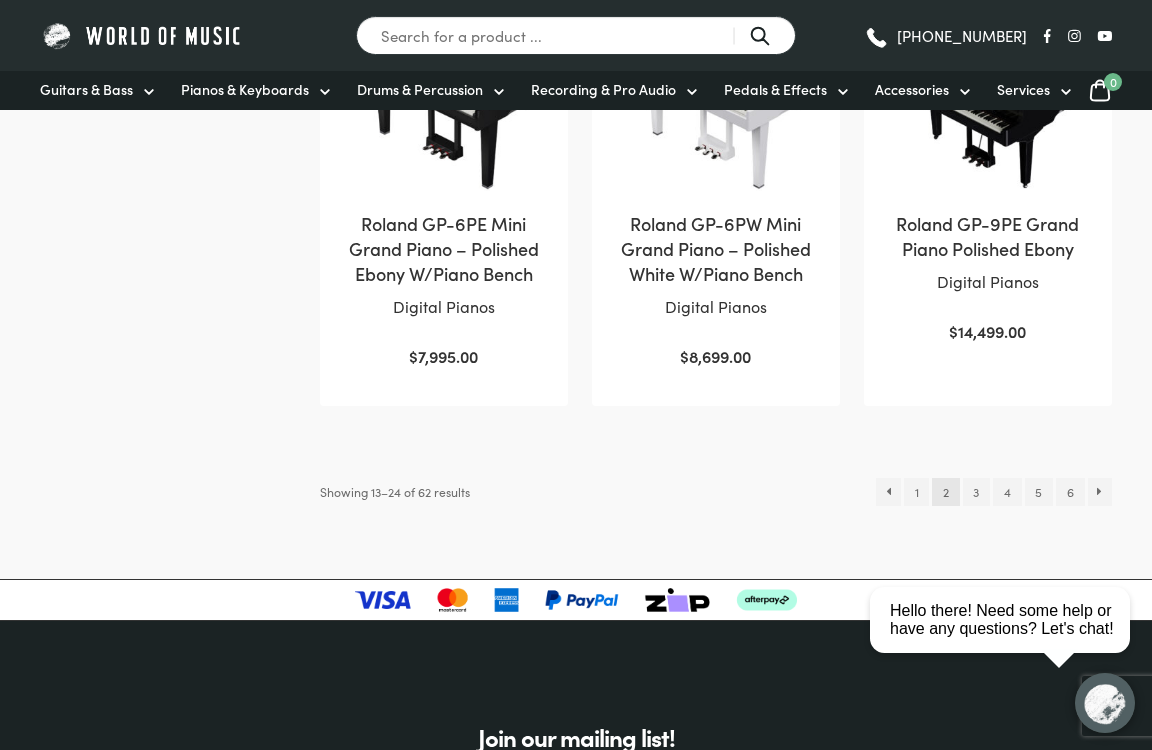 click on "3" at bounding box center (976, 492) 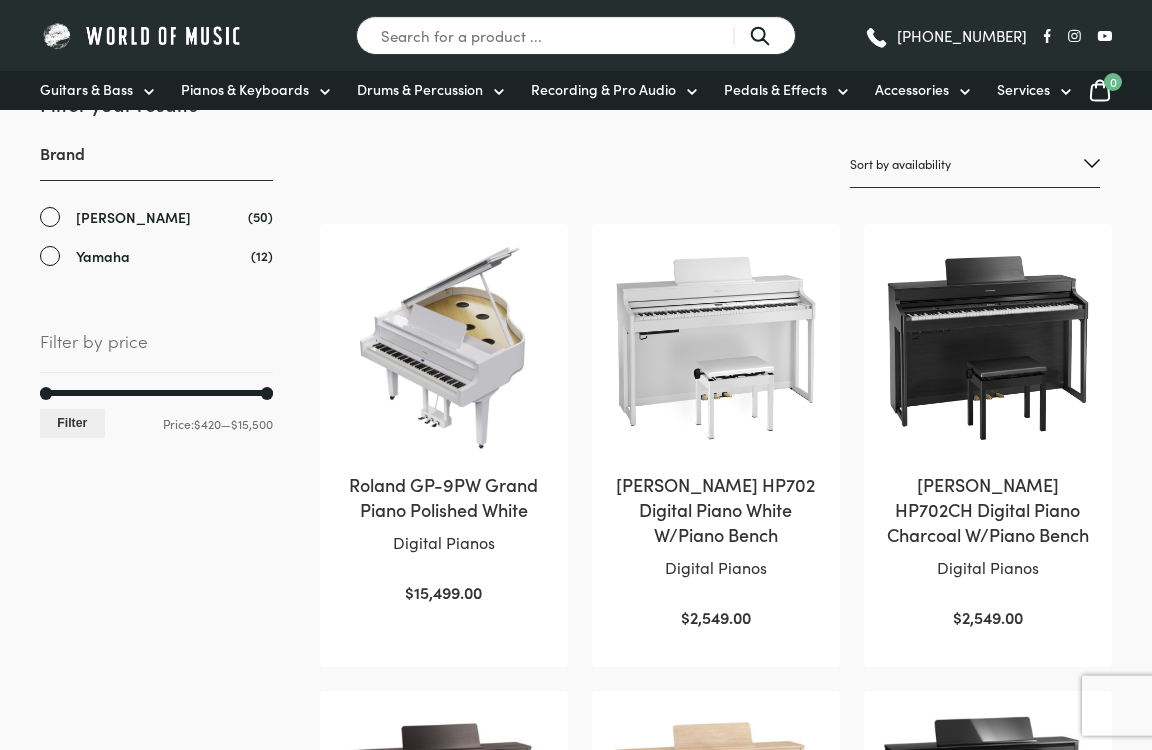 scroll, scrollTop: 283, scrollLeft: 0, axis: vertical 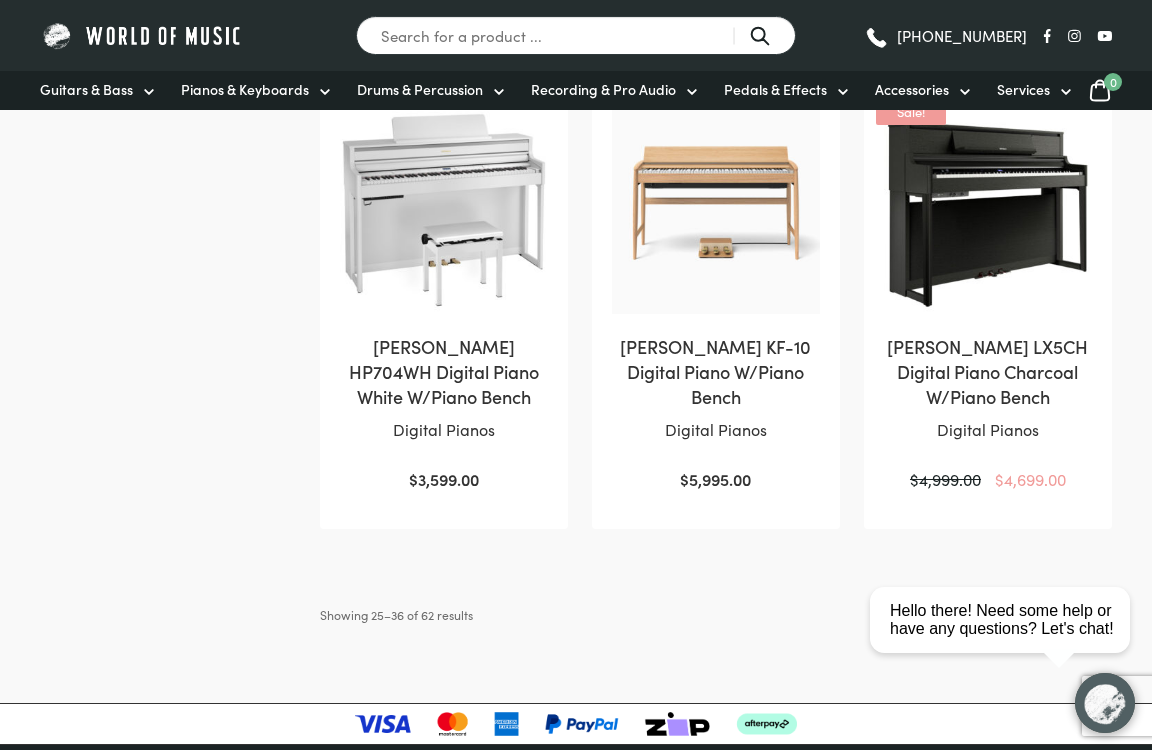 click on "4" at bounding box center (1007, 615) 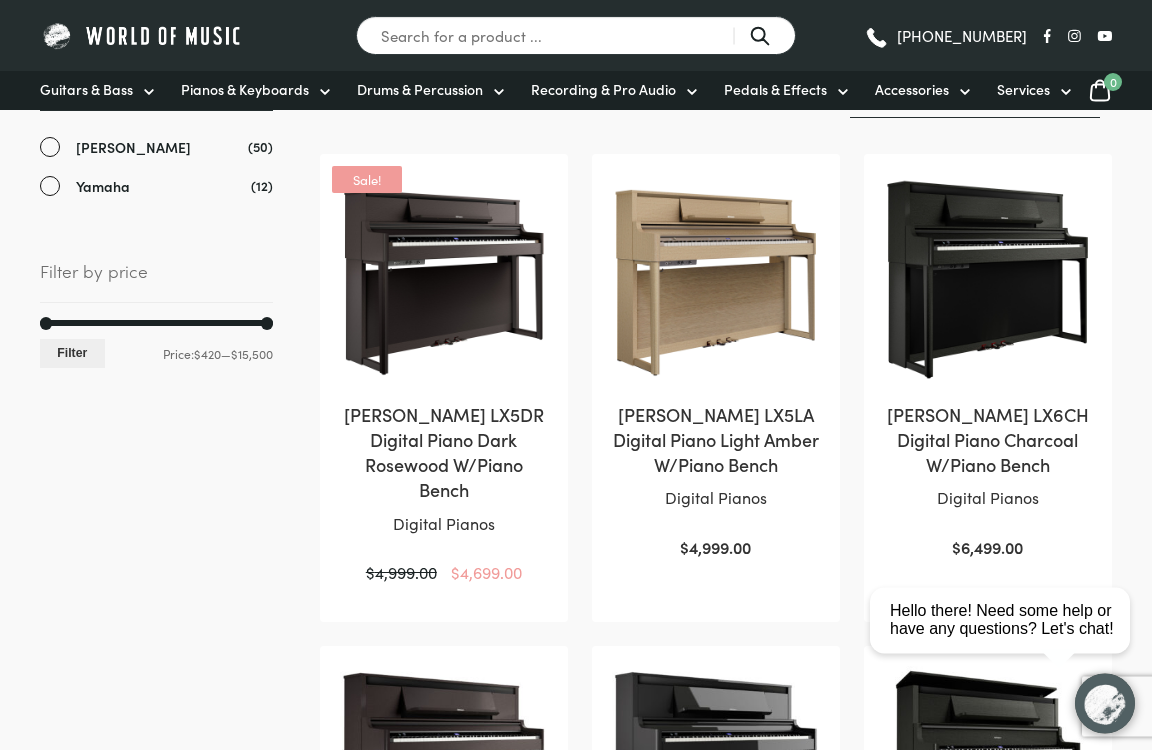 scroll, scrollTop: 0, scrollLeft: 0, axis: both 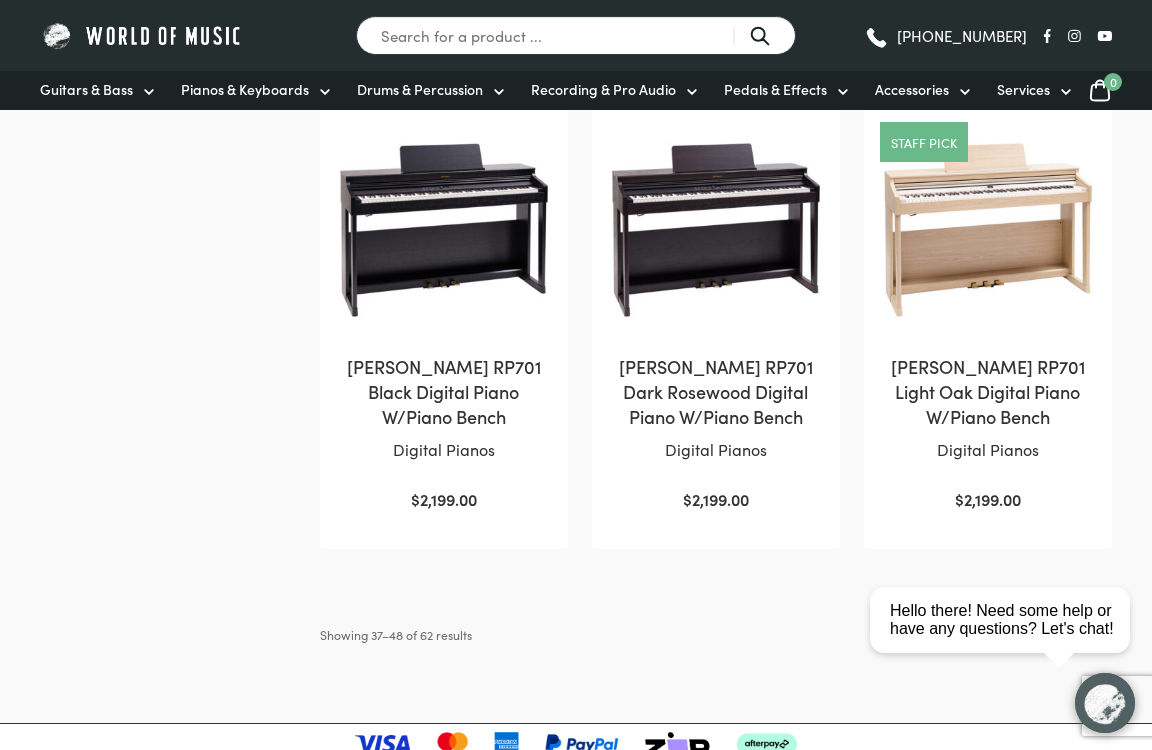 click on "←
1
2
3
4
5
6
→" at bounding box center [994, 635] 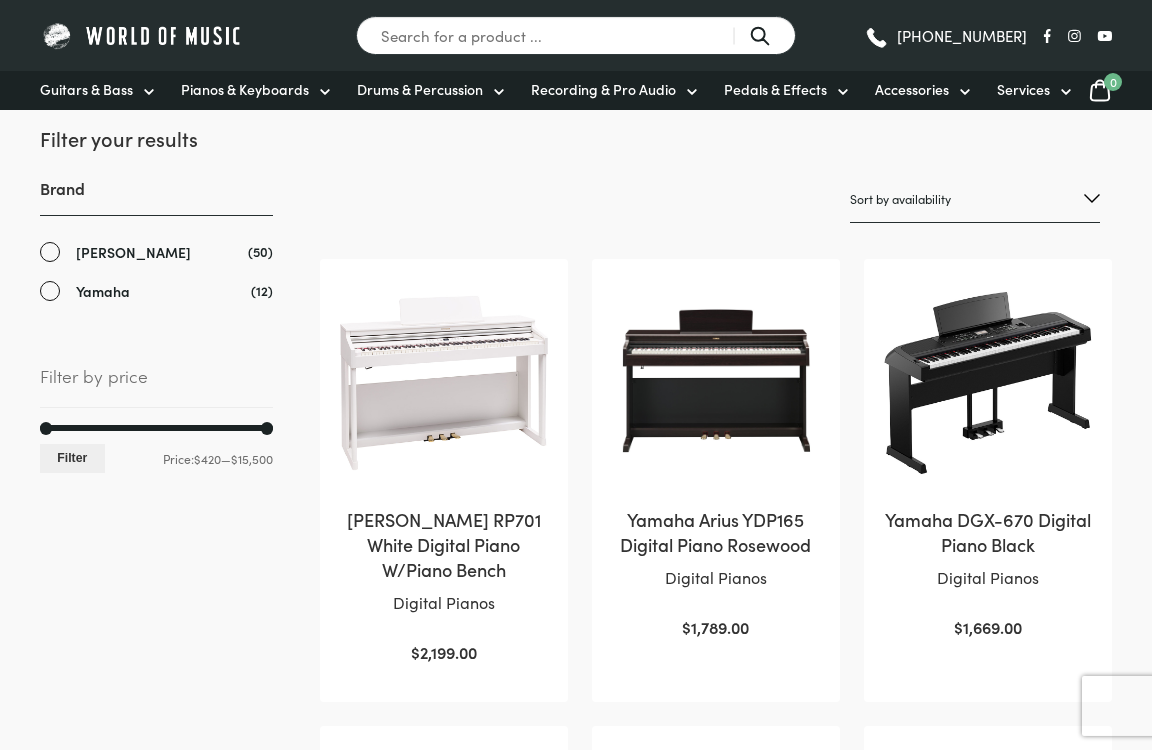 scroll, scrollTop: 0, scrollLeft: 0, axis: both 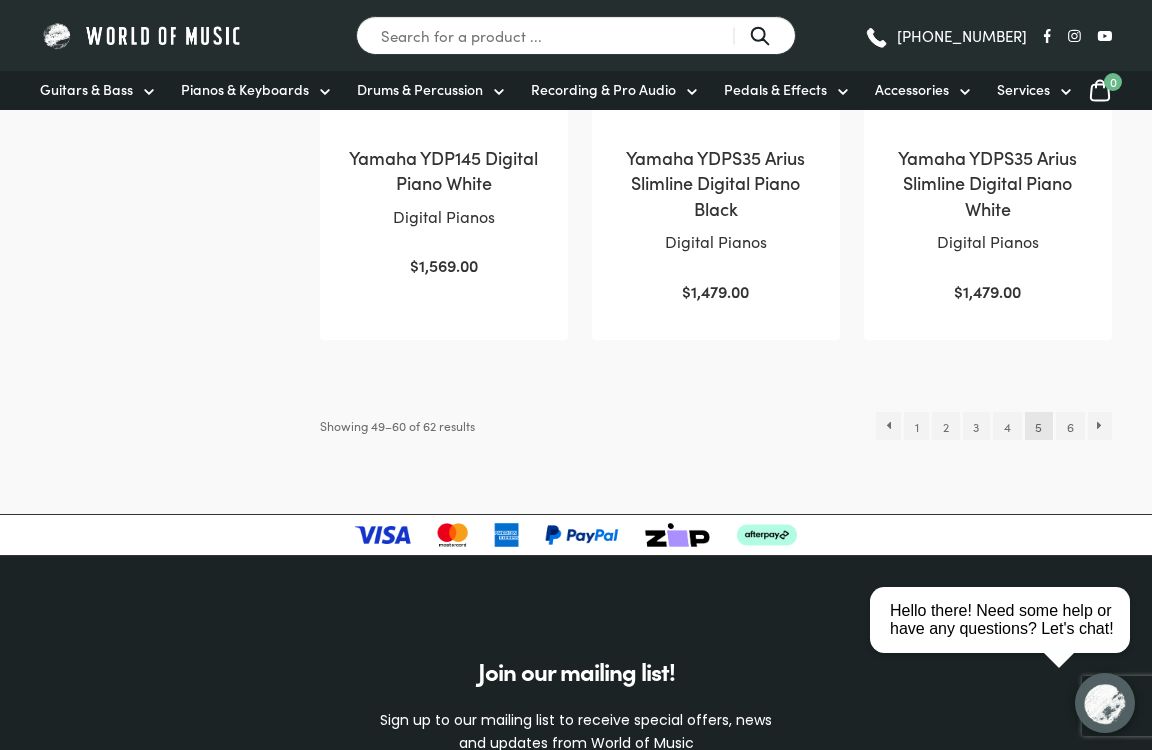 click on "6" at bounding box center (1070, 426) 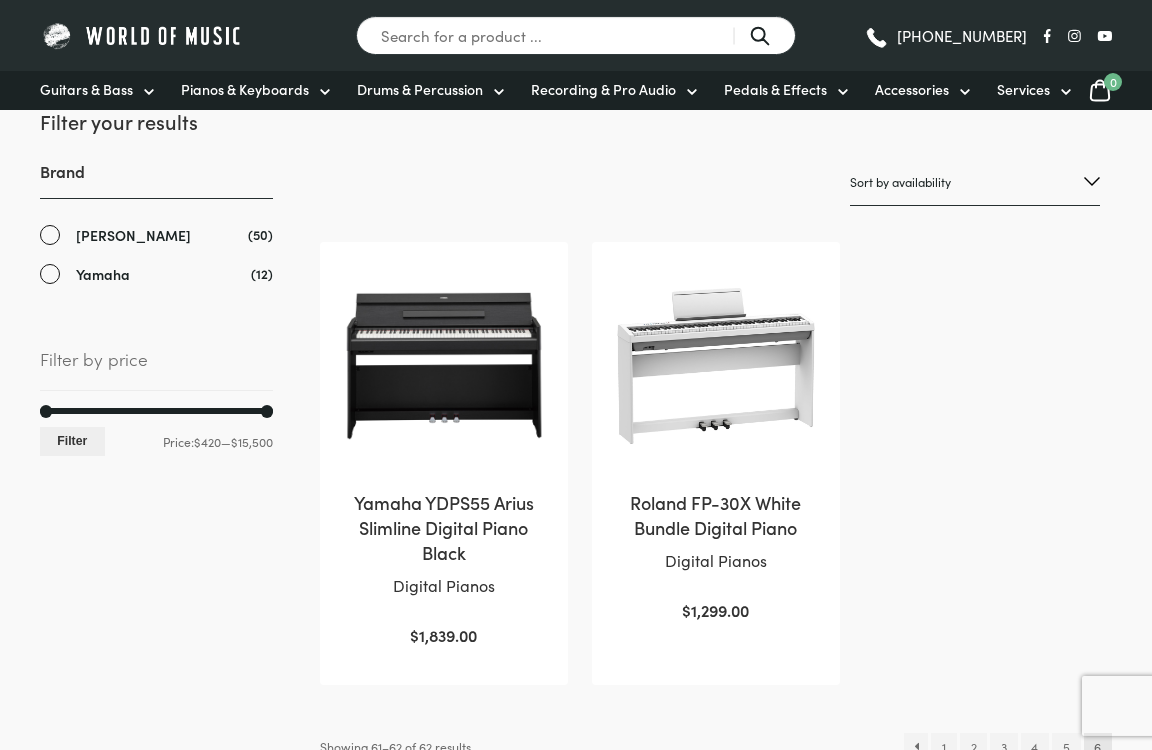 scroll, scrollTop: 0, scrollLeft: 0, axis: both 